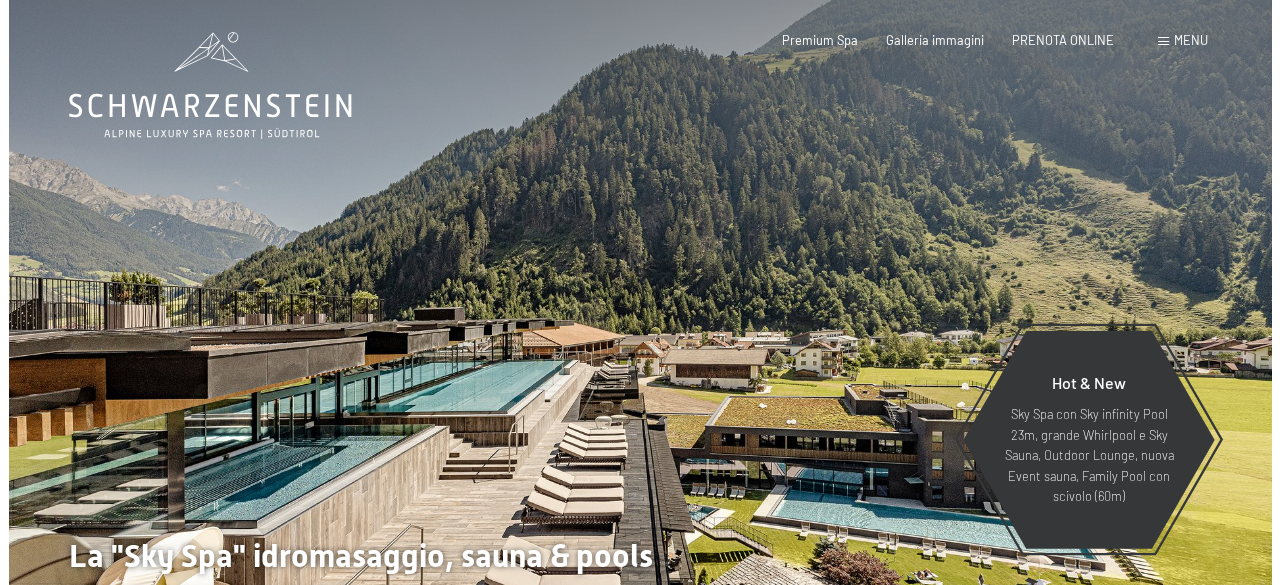 scroll, scrollTop: 0, scrollLeft: 0, axis: both 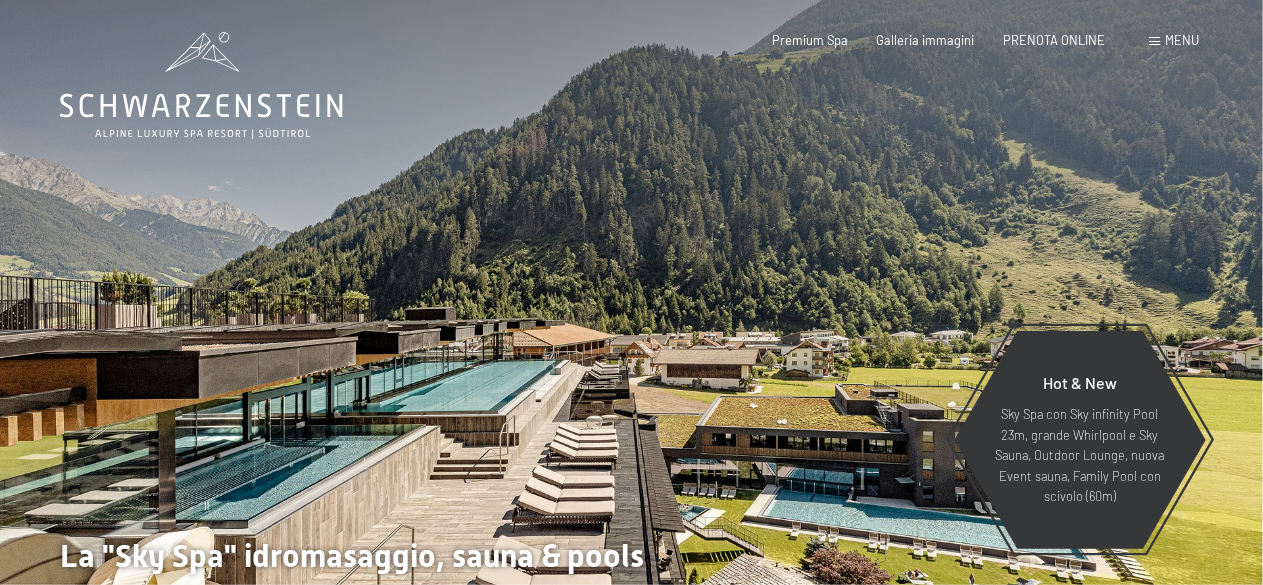 click on "Menu" at bounding box center [1182, 40] 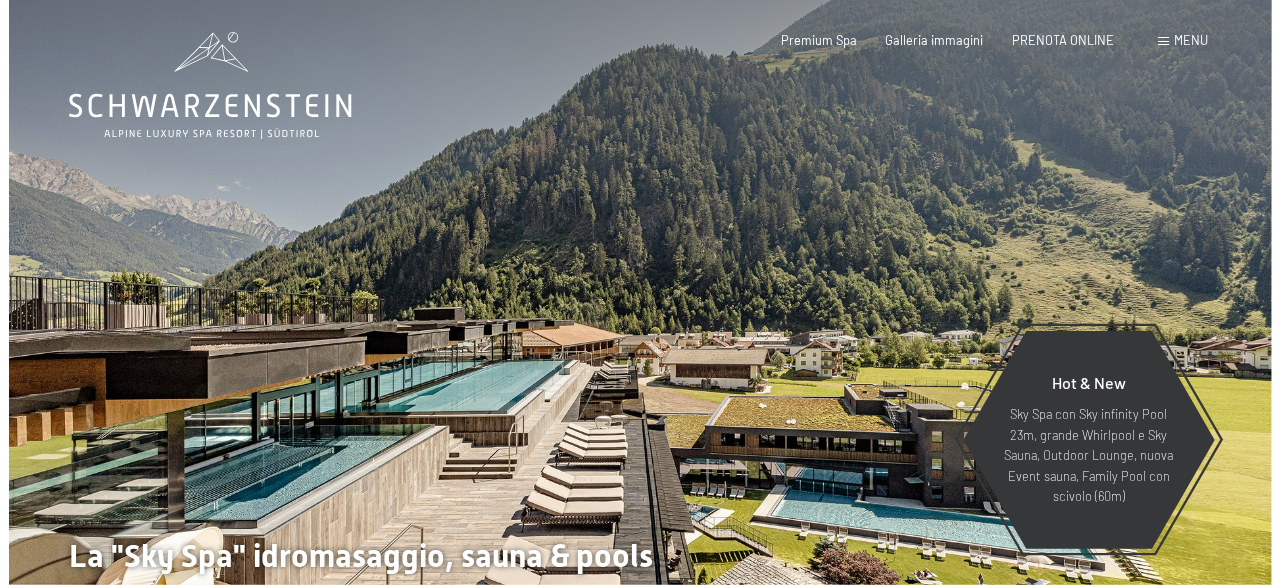 scroll, scrollTop: 0, scrollLeft: 0, axis: both 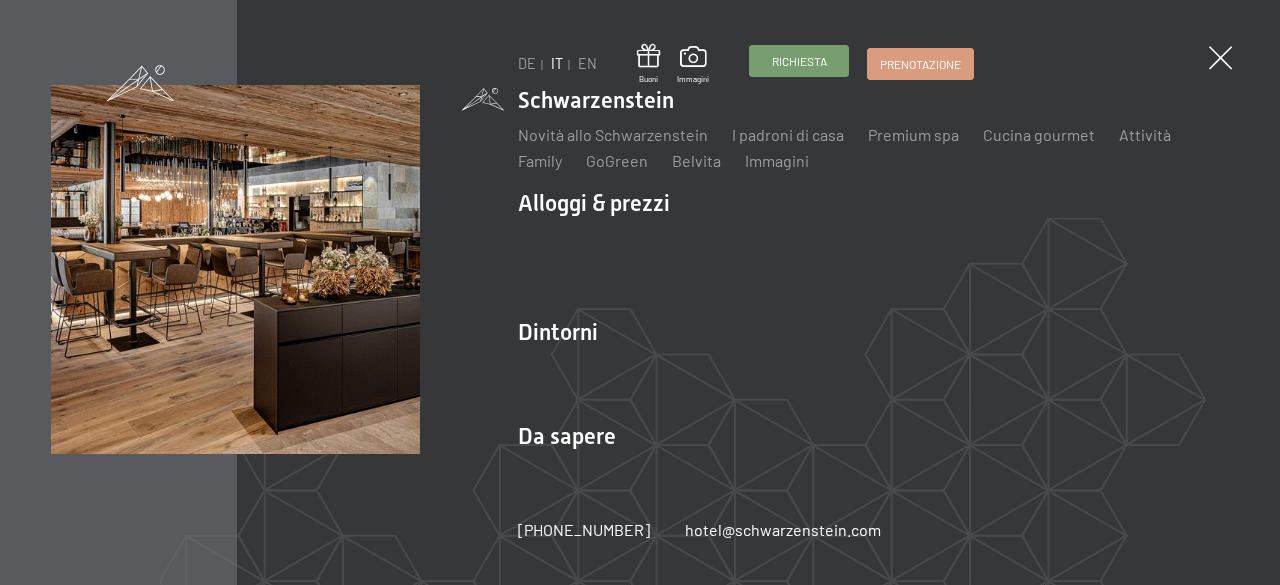 click on "Richiesta" at bounding box center (799, 61) 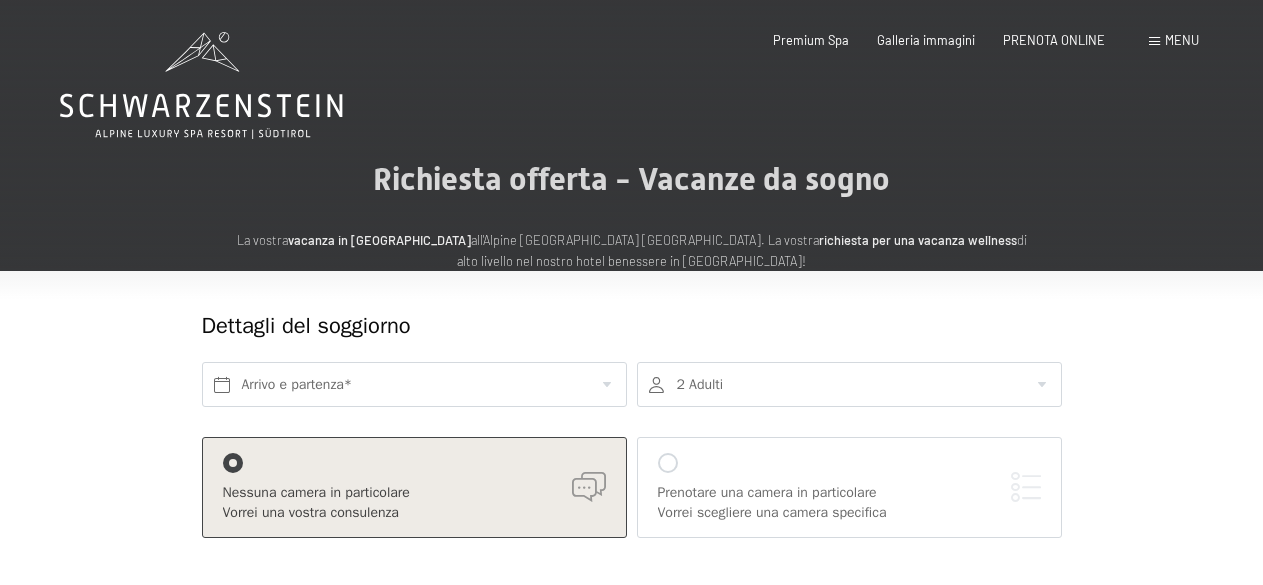 scroll, scrollTop: 0, scrollLeft: 0, axis: both 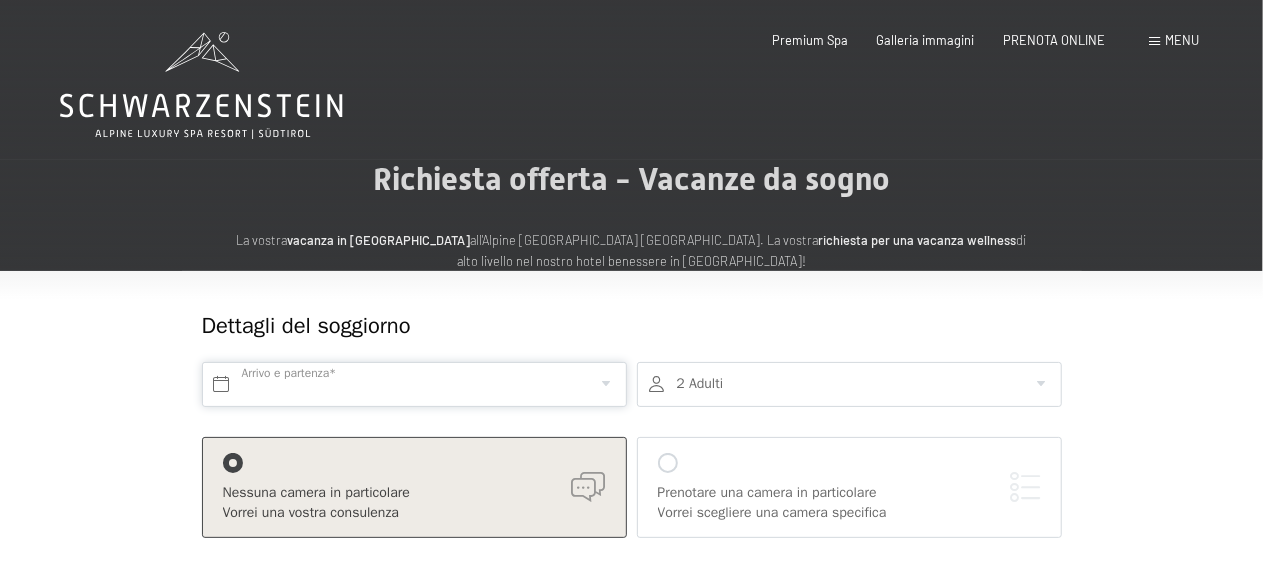 click at bounding box center (414, 384) 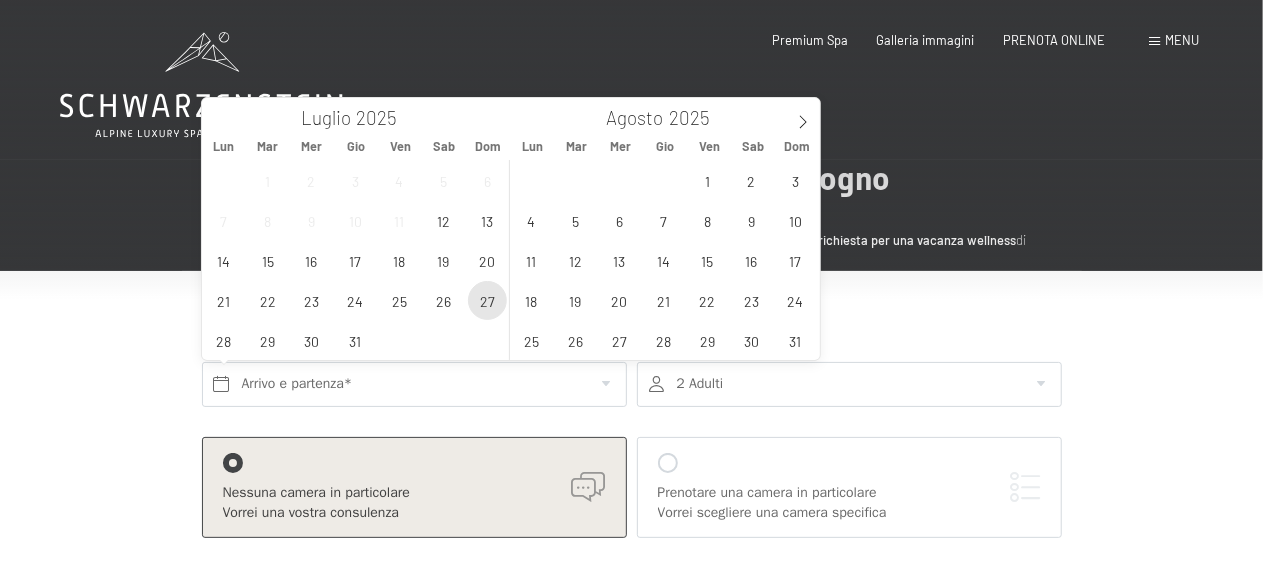 click on "27" at bounding box center (487, 300) 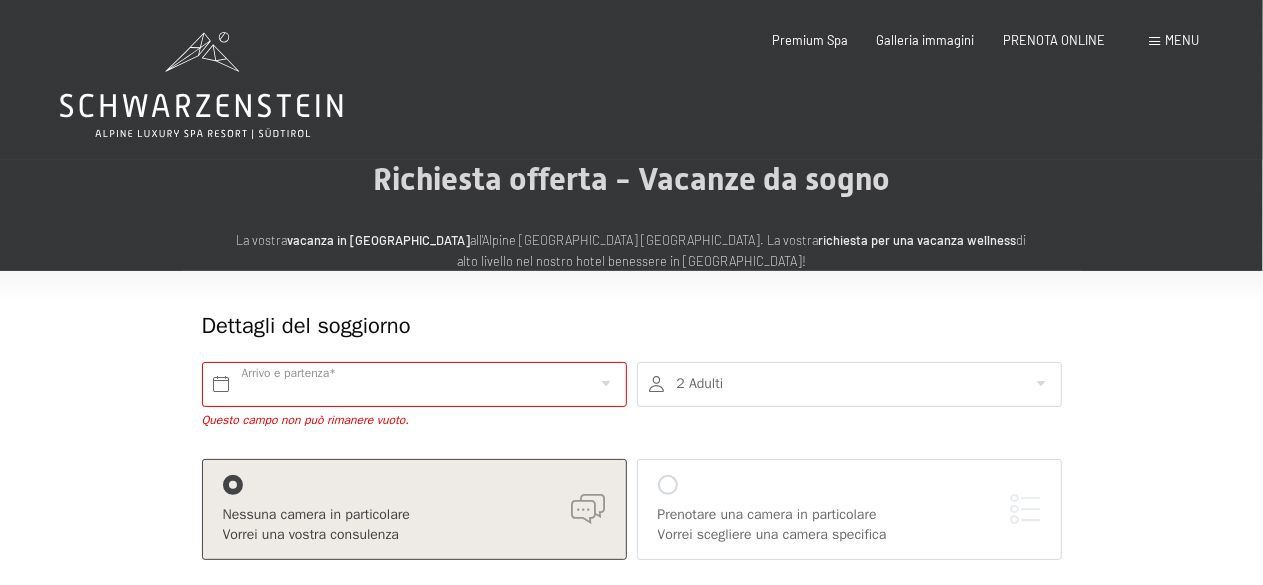 click on "Nessuna camera in particolare Vorrei una vostra consulenza Prenotare una camera in particolare Vorrei scegliere una camera specifica" at bounding box center (632, 514) 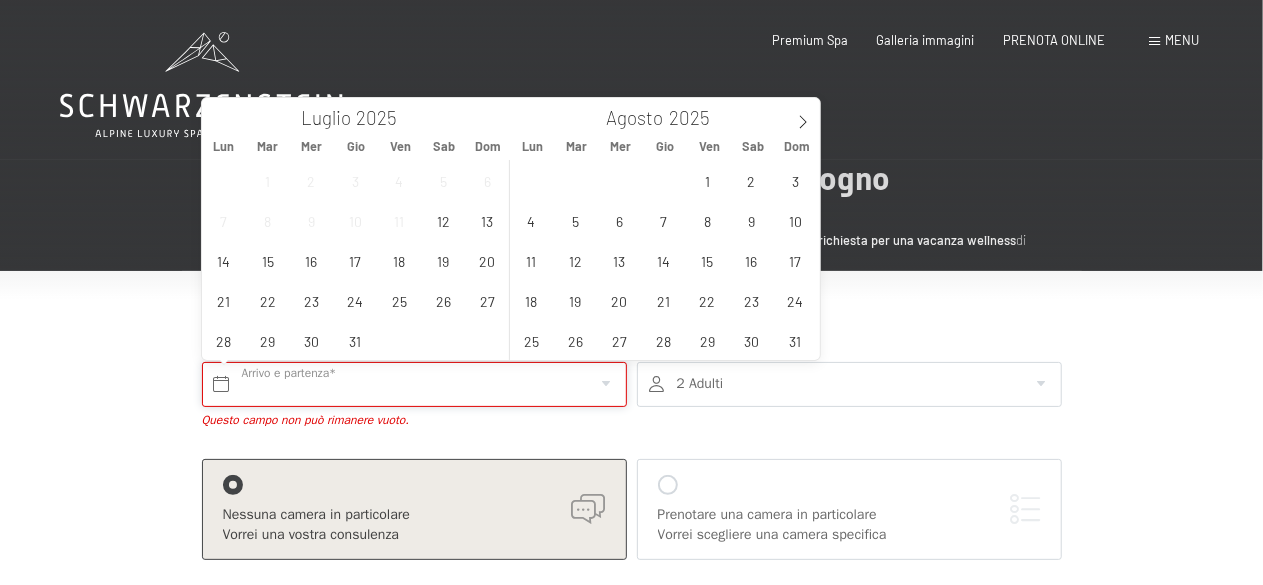 click at bounding box center (414, 384) 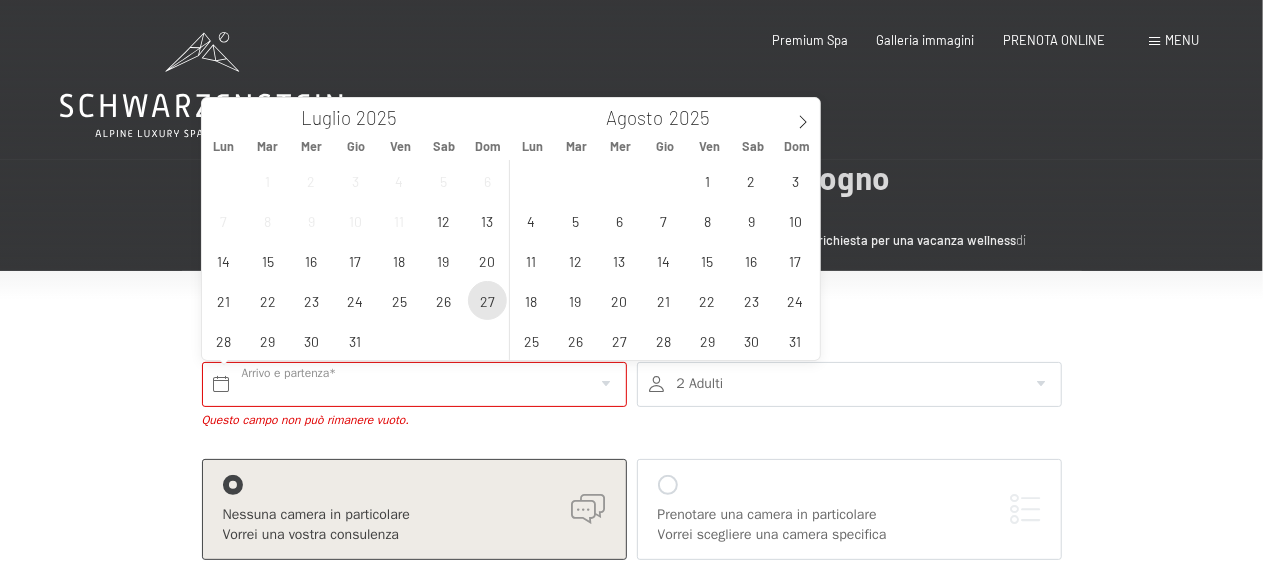 click on "27" at bounding box center (487, 300) 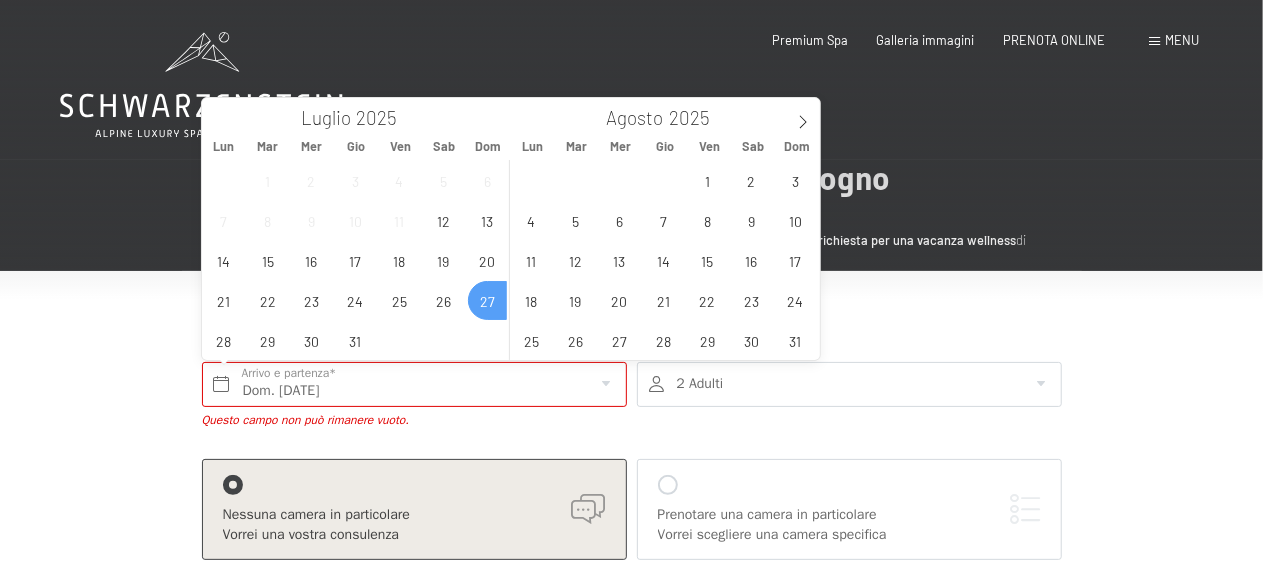 type 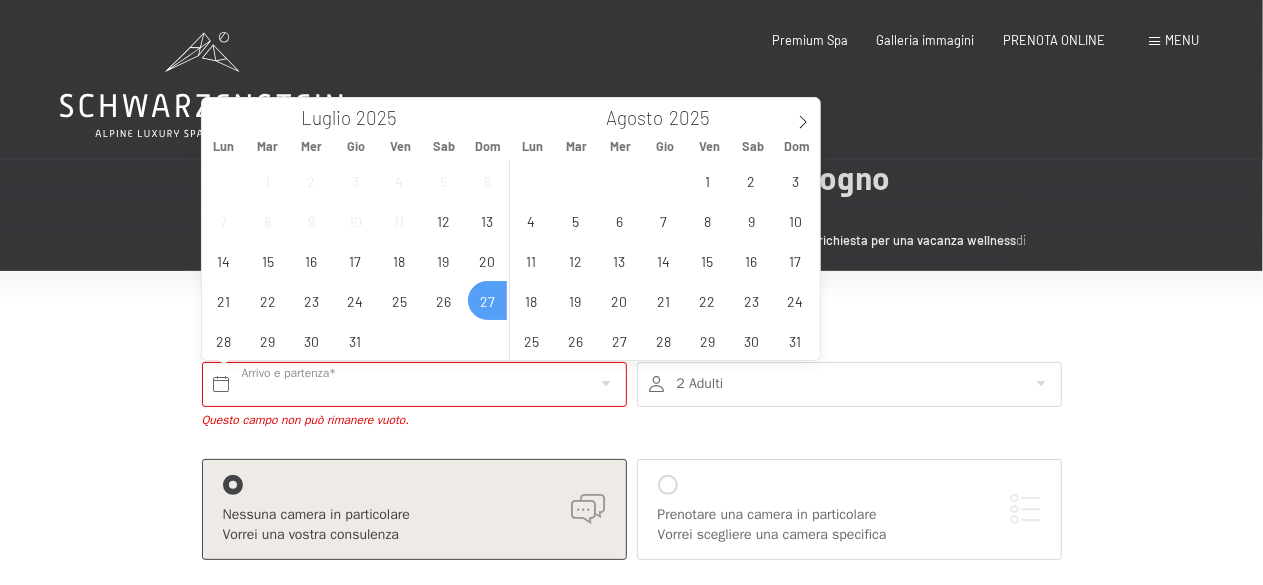 click at bounding box center (849, 384) 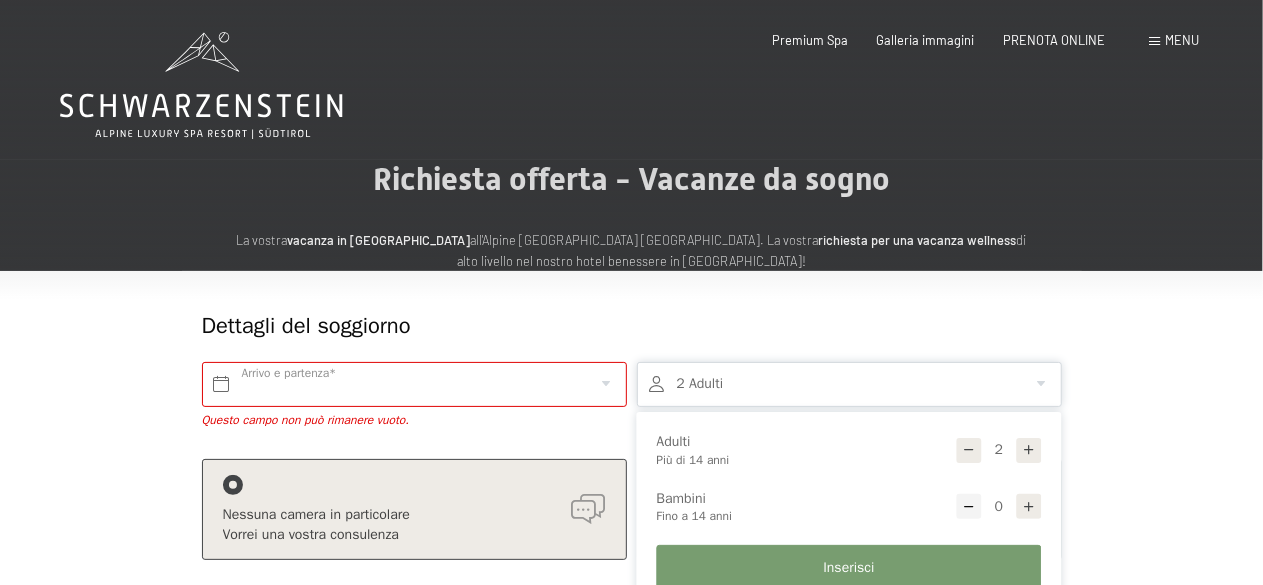 click at bounding box center [1029, 507] 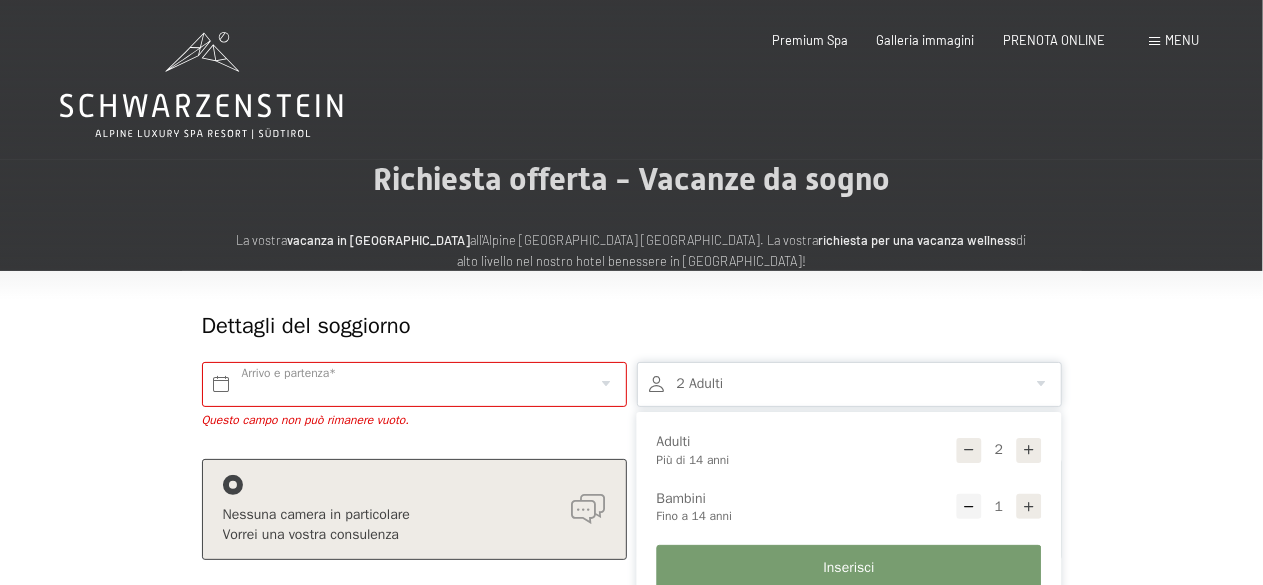 select 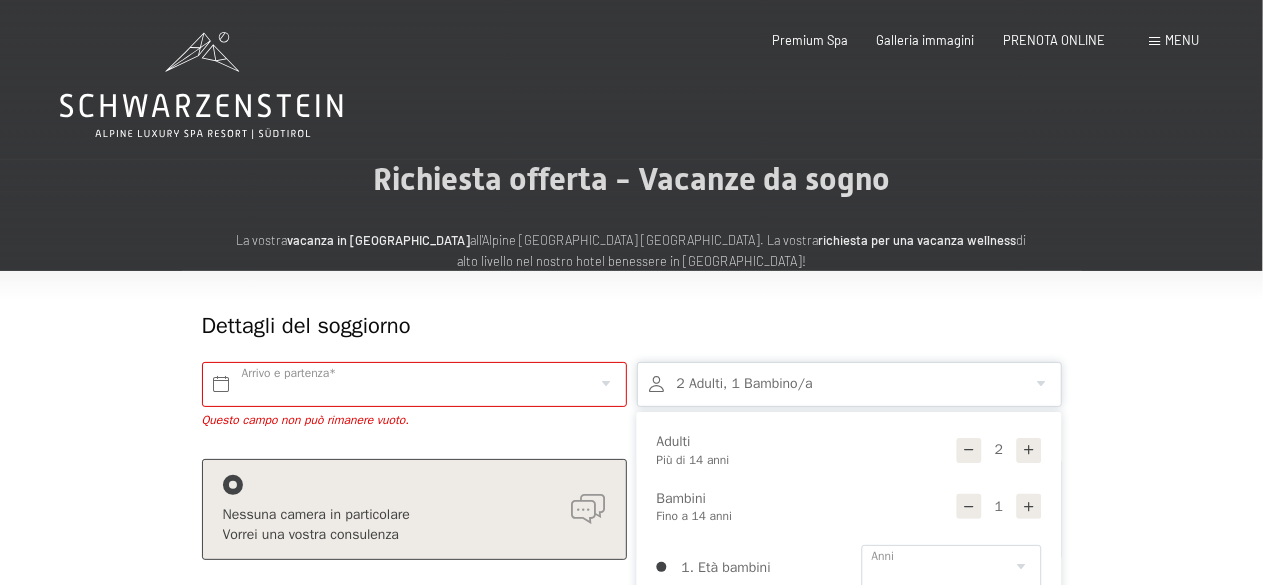 click at bounding box center (1029, 507) 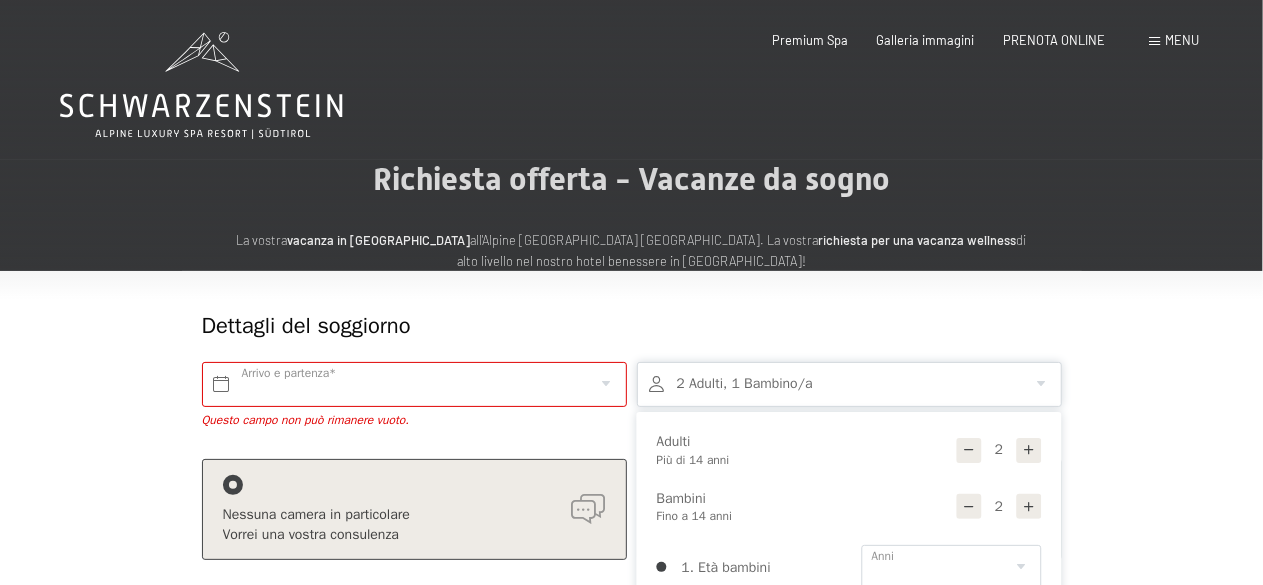 select 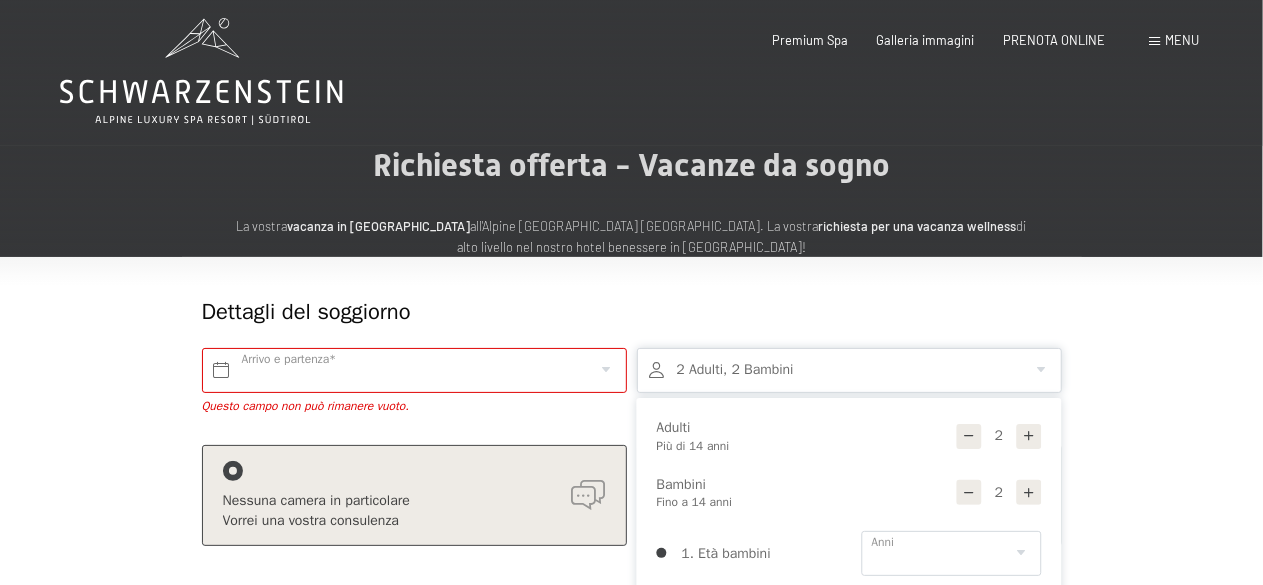 scroll, scrollTop: 100, scrollLeft: 0, axis: vertical 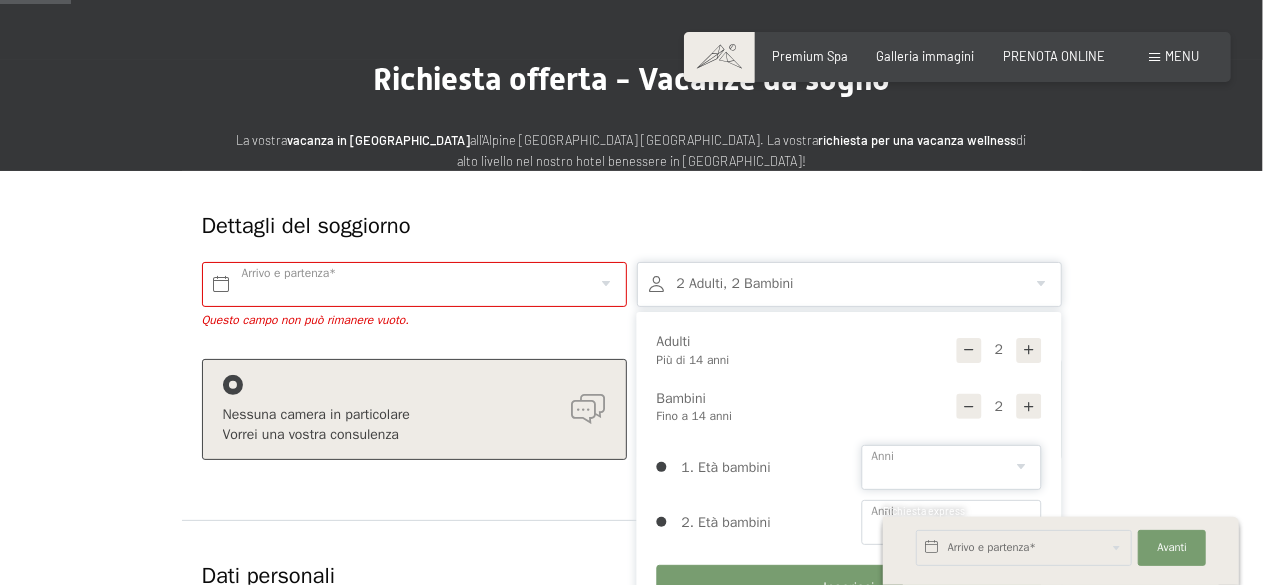 click on "0 1 2 3 4 5 6 7 8 9 10 11 12 13 14" at bounding box center (952, 467) 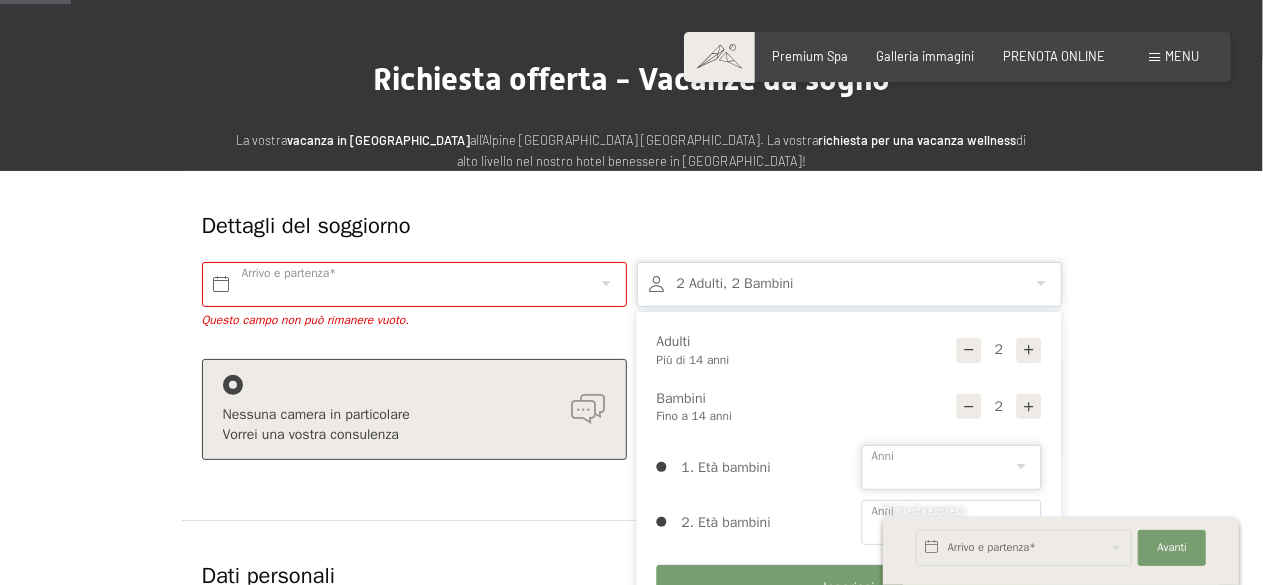 select on "13" 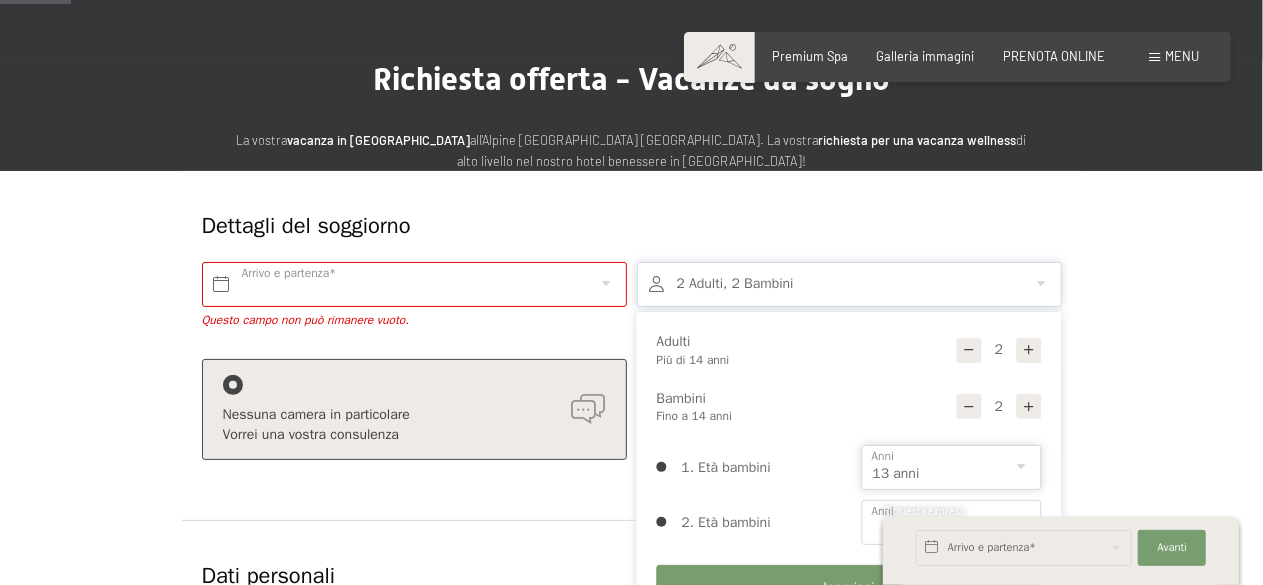 click on "0 1 2 3 4 5 6 7 8 9 10 11 12 13 14" at bounding box center (952, 467) 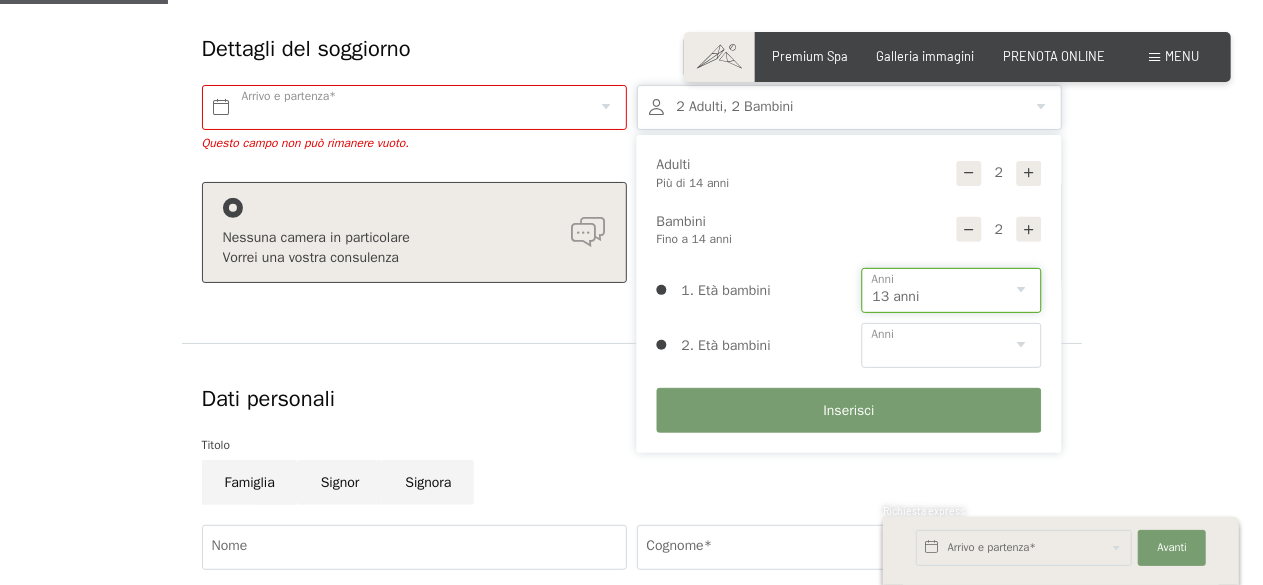 scroll, scrollTop: 300, scrollLeft: 0, axis: vertical 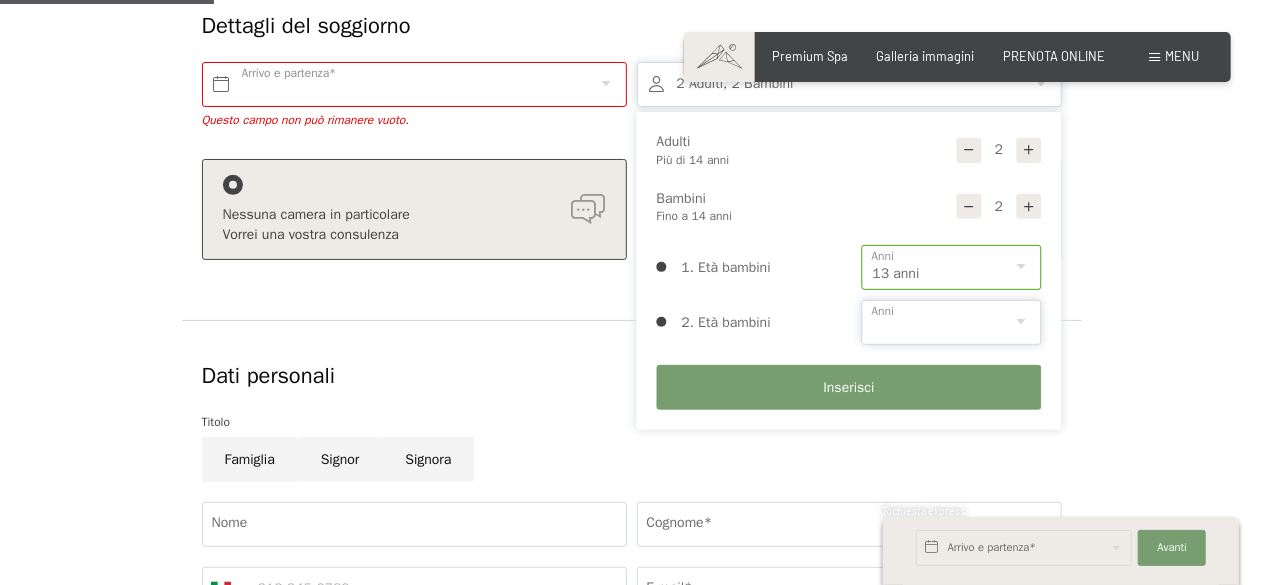 click on "0 1 2 3 4 5 6 7 8 9 10 11 12 13 14" at bounding box center (952, 322) 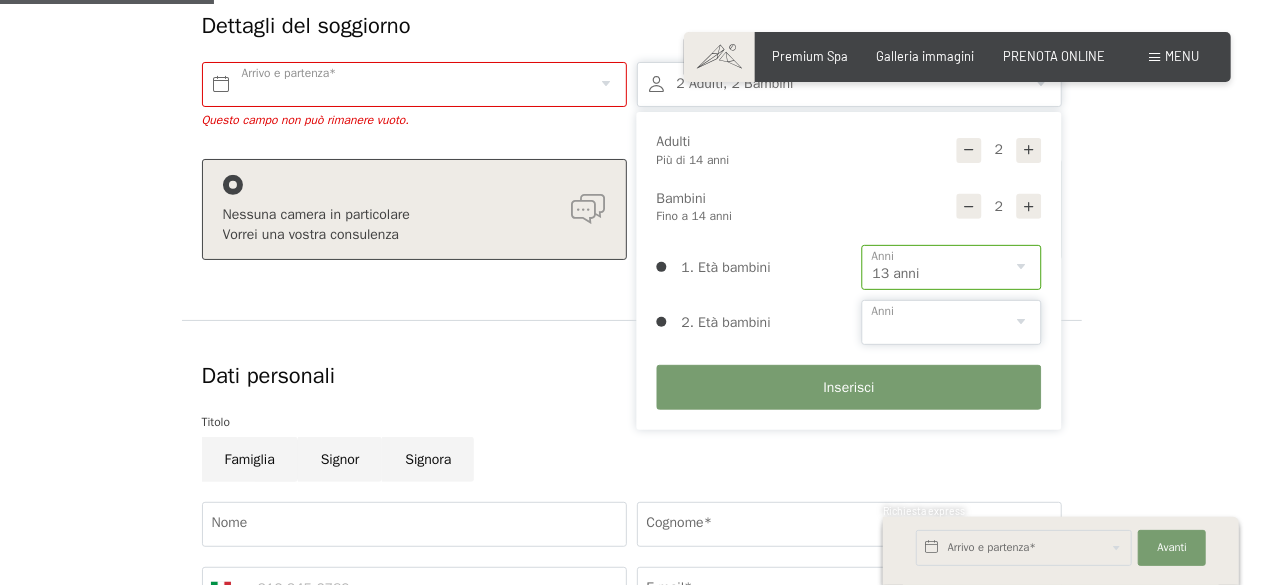 select on "7" 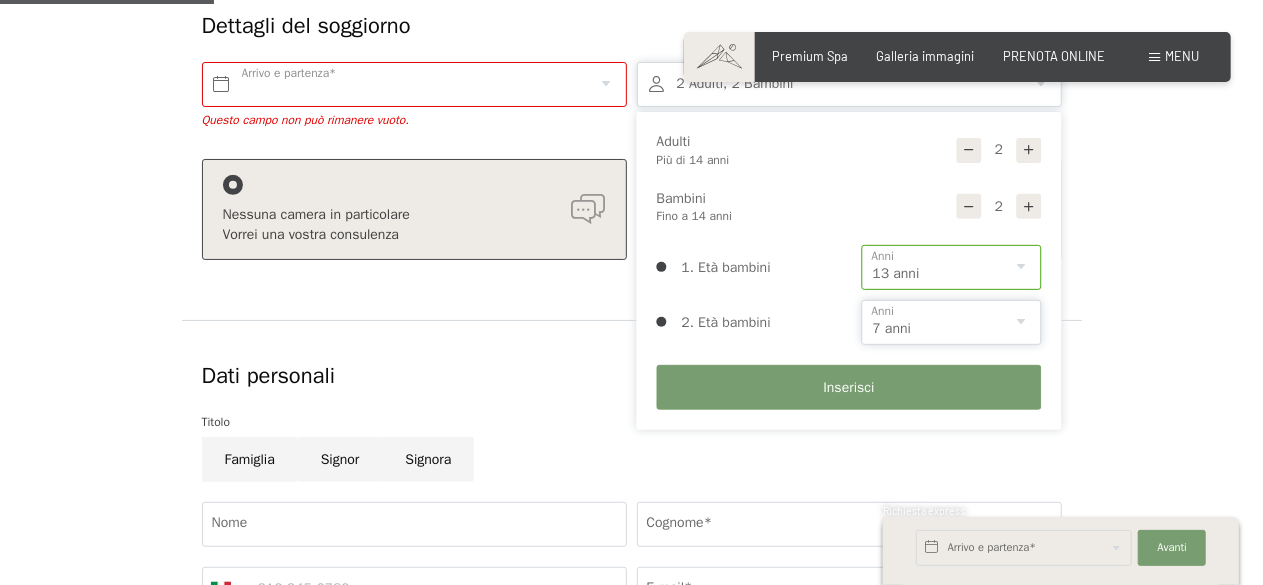 click on "0 1 2 3 4 5 6 7 8 9 10 11 12 13 14" at bounding box center (952, 322) 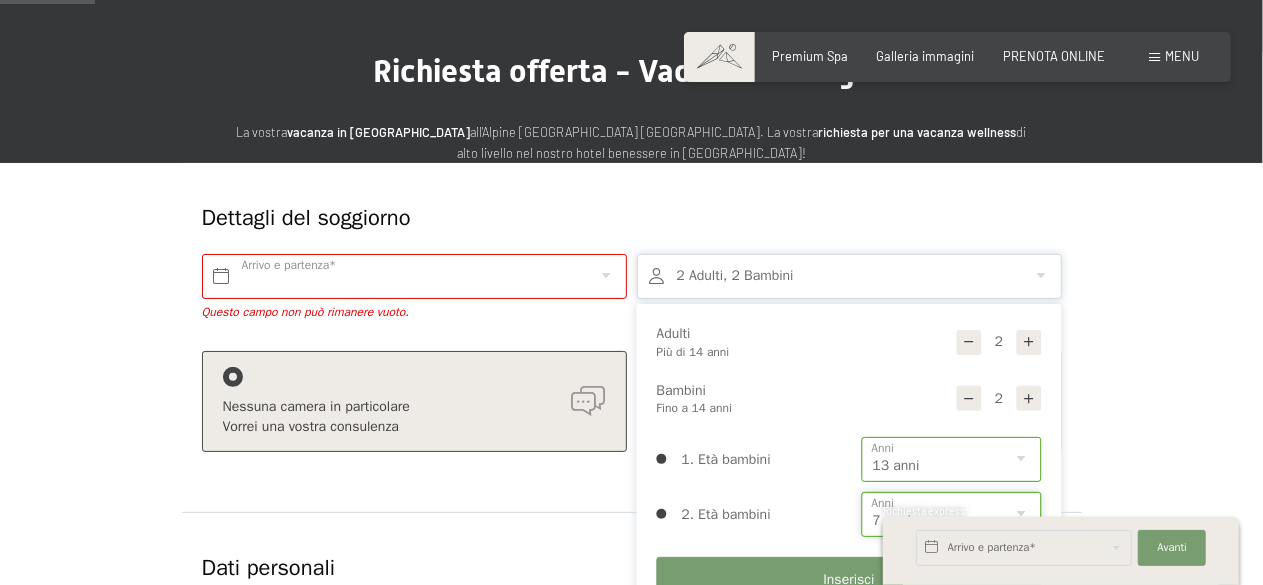 scroll, scrollTop: 100, scrollLeft: 0, axis: vertical 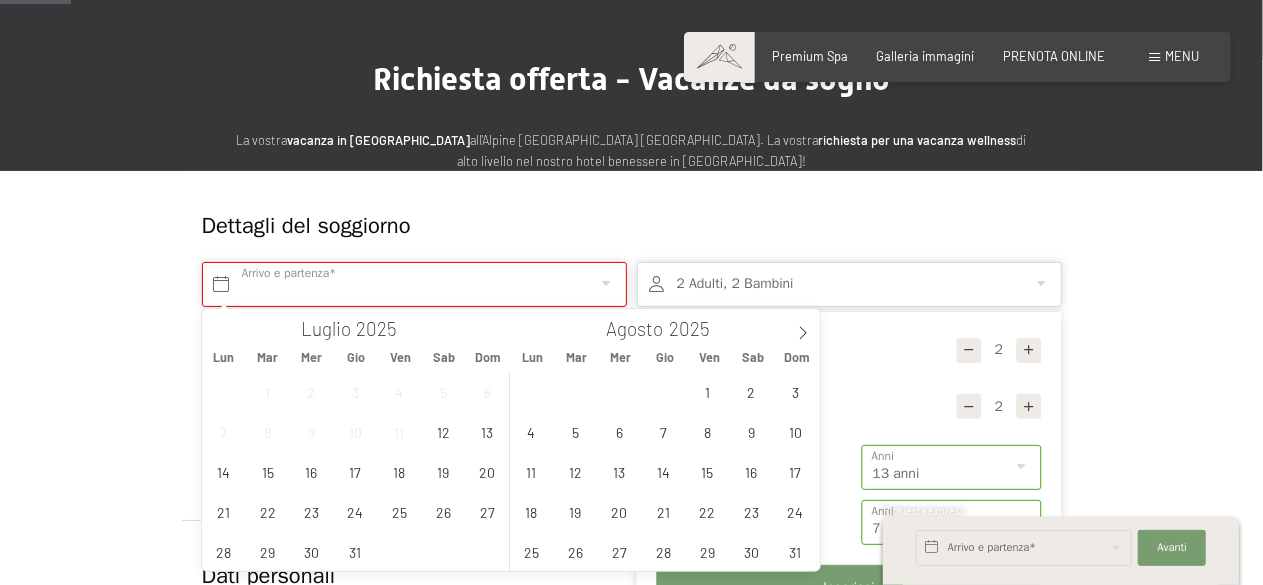 click at bounding box center (414, 284) 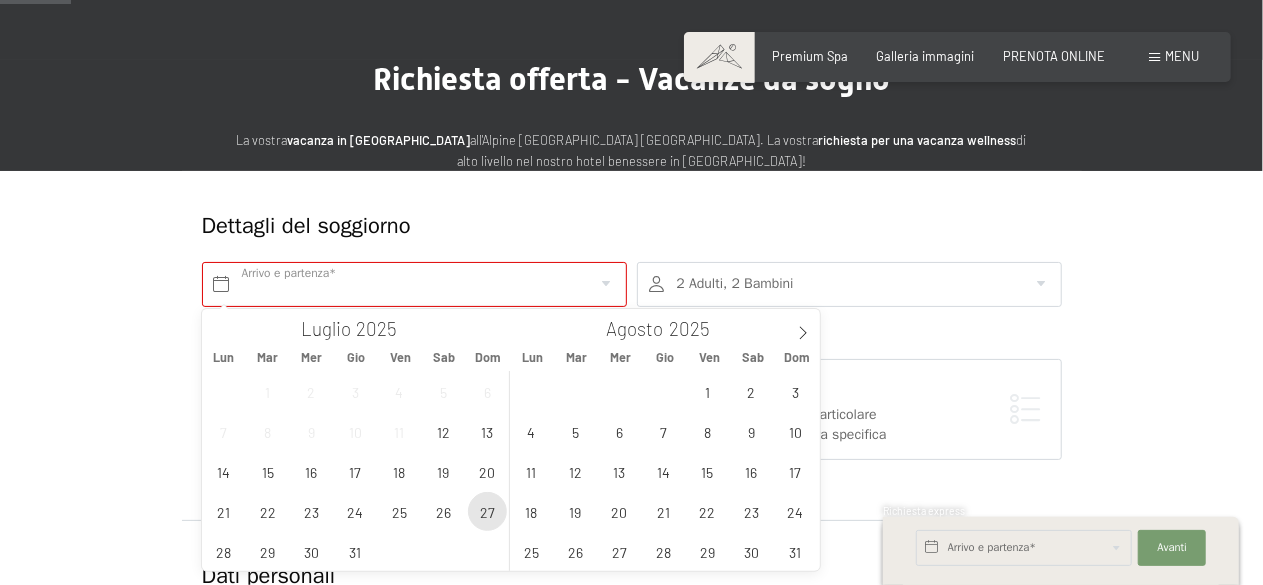 click on "27" at bounding box center (487, 511) 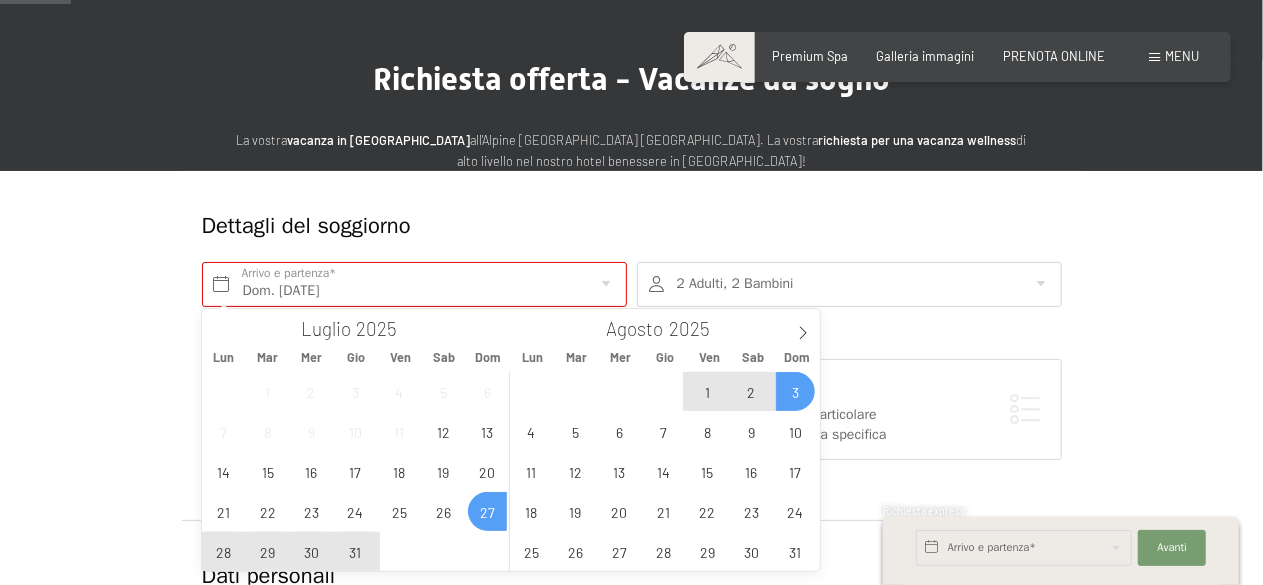 click on "3" at bounding box center [795, 391] 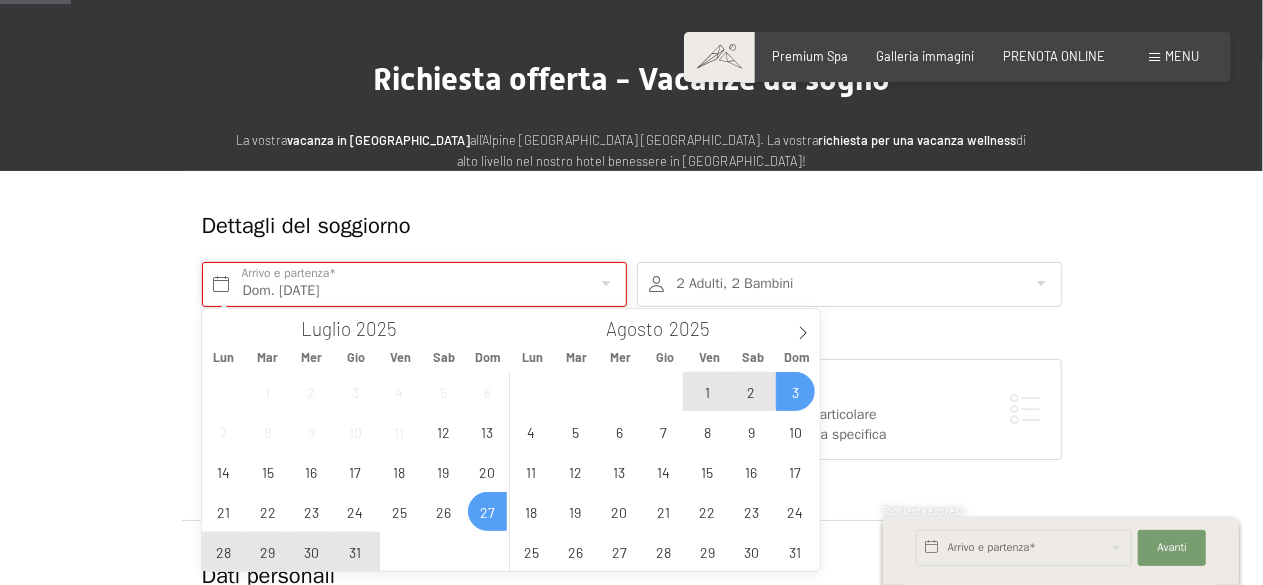 type on "Dom. [DATE] - Dom. [DATE]" 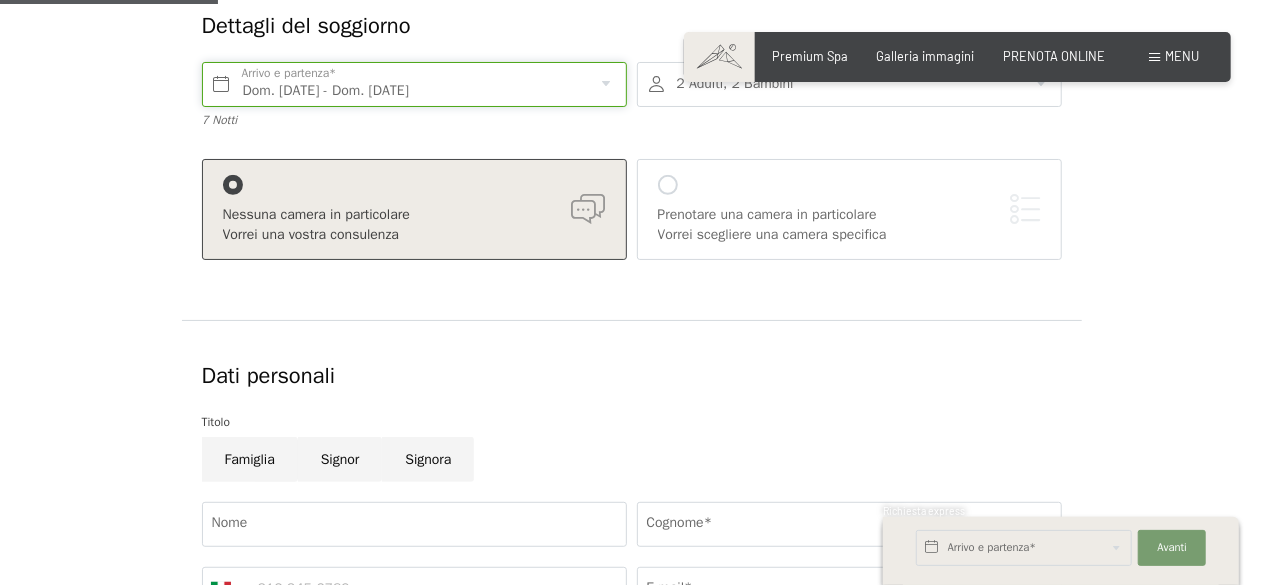 scroll, scrollTop: 400, scrollLeft: 0, axis: vertical 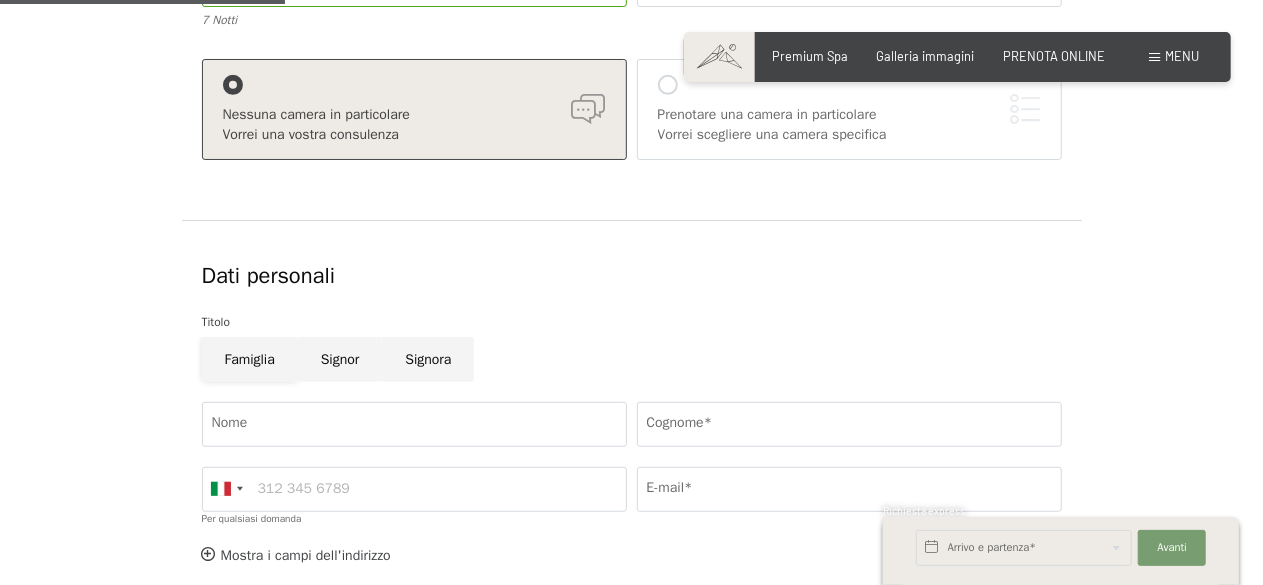 click on "Famiglia" at bounding box center [250, 359] 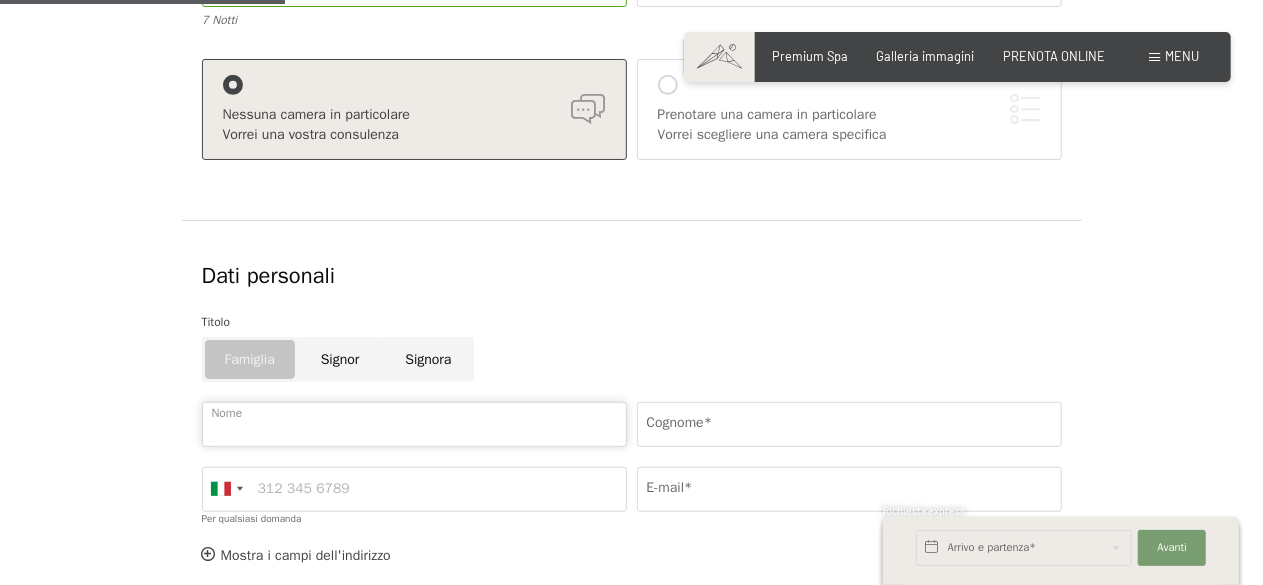 click on "Nome" at bounding box center (414, 424) 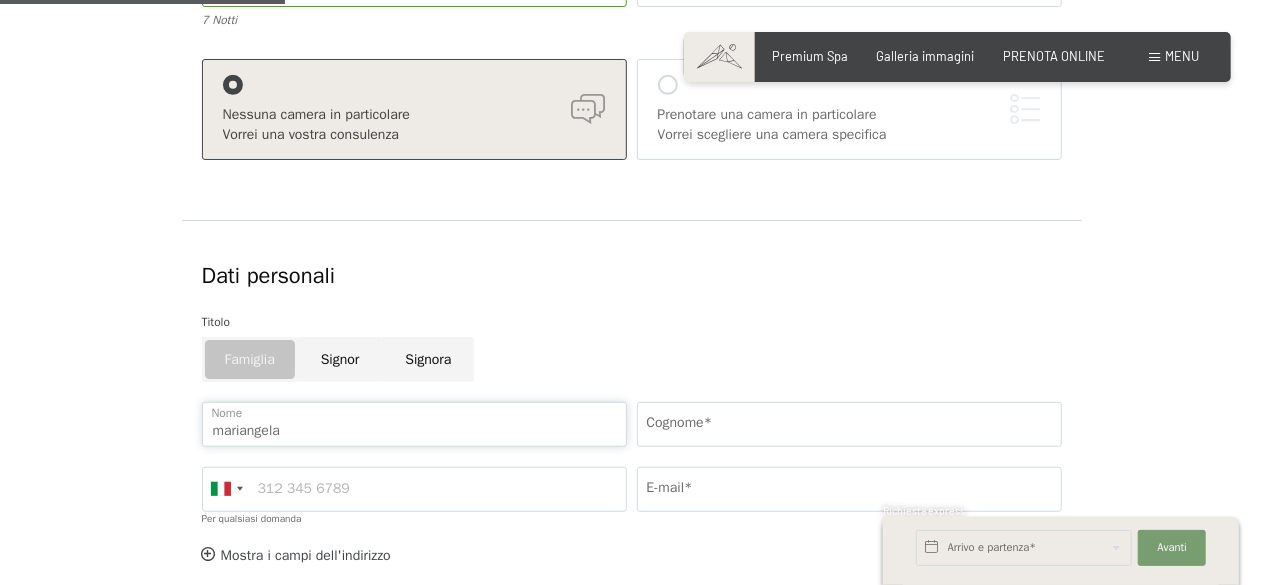 type on "mariangela" 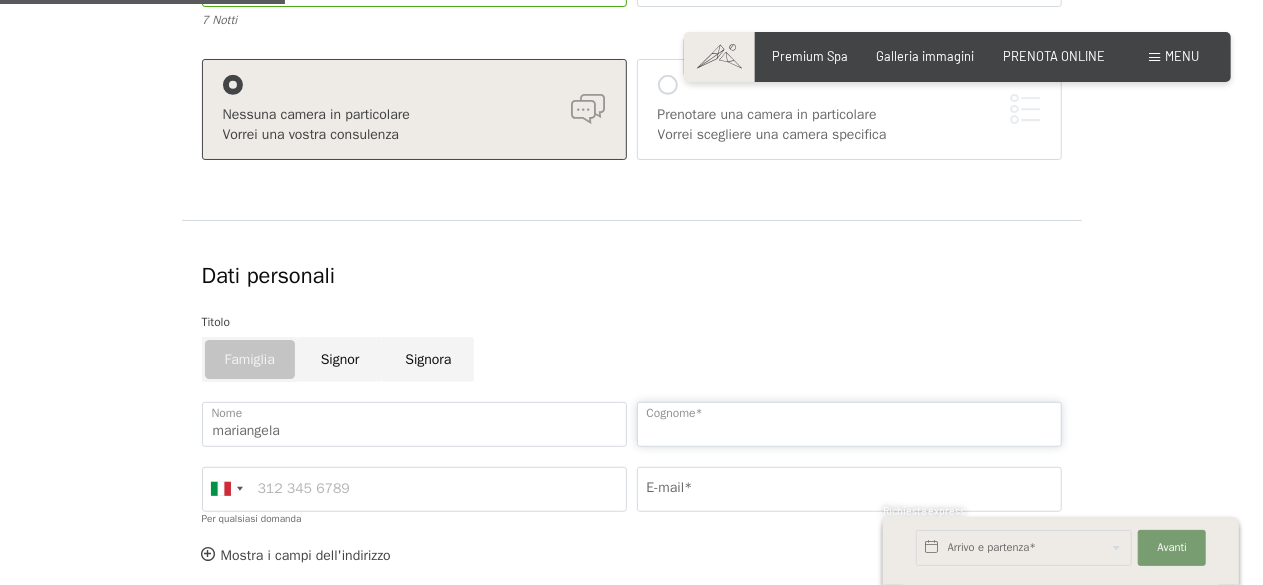 click on "Cognome*" at bounding box center (849, 424) 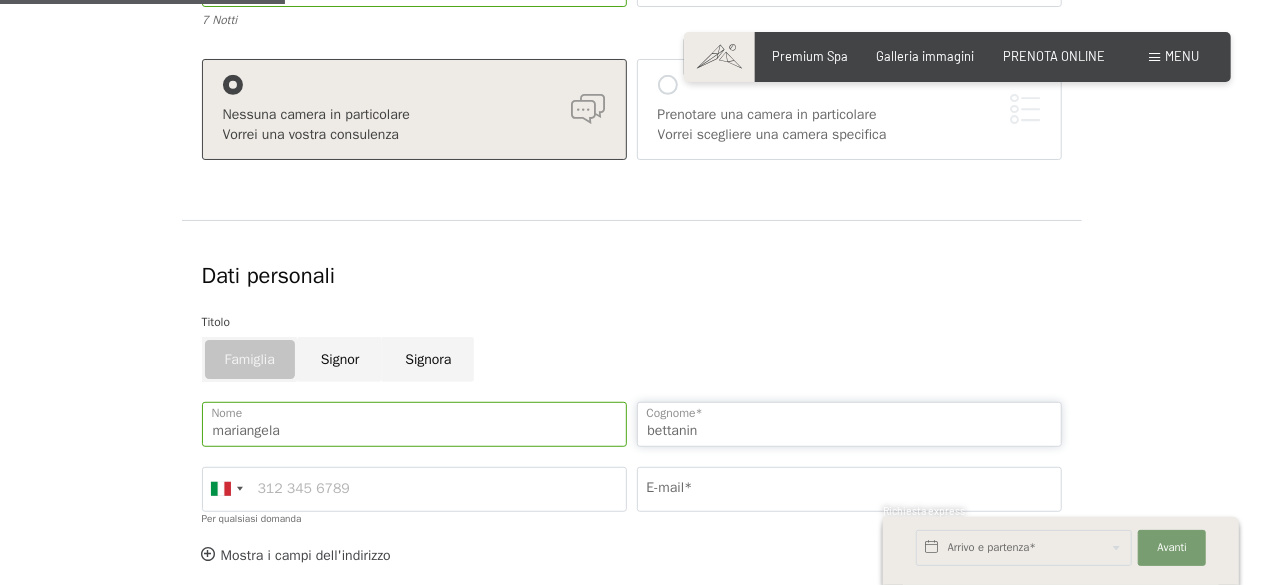type on "bettanin" 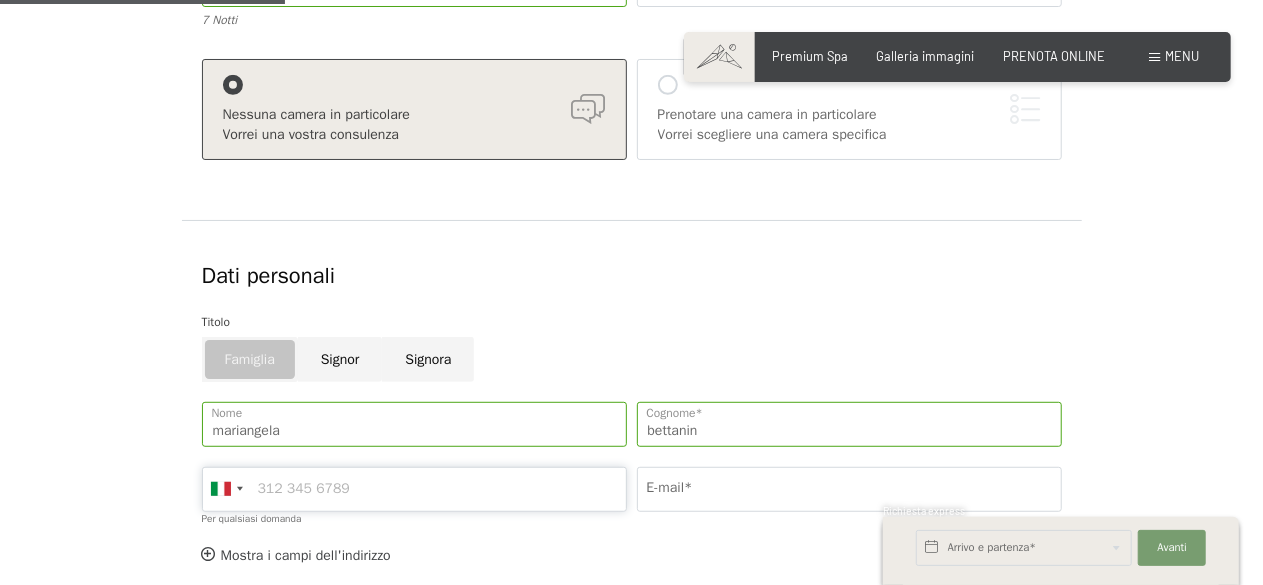click on "Per qualsiasi domanda" at bounding box center [414, 489] 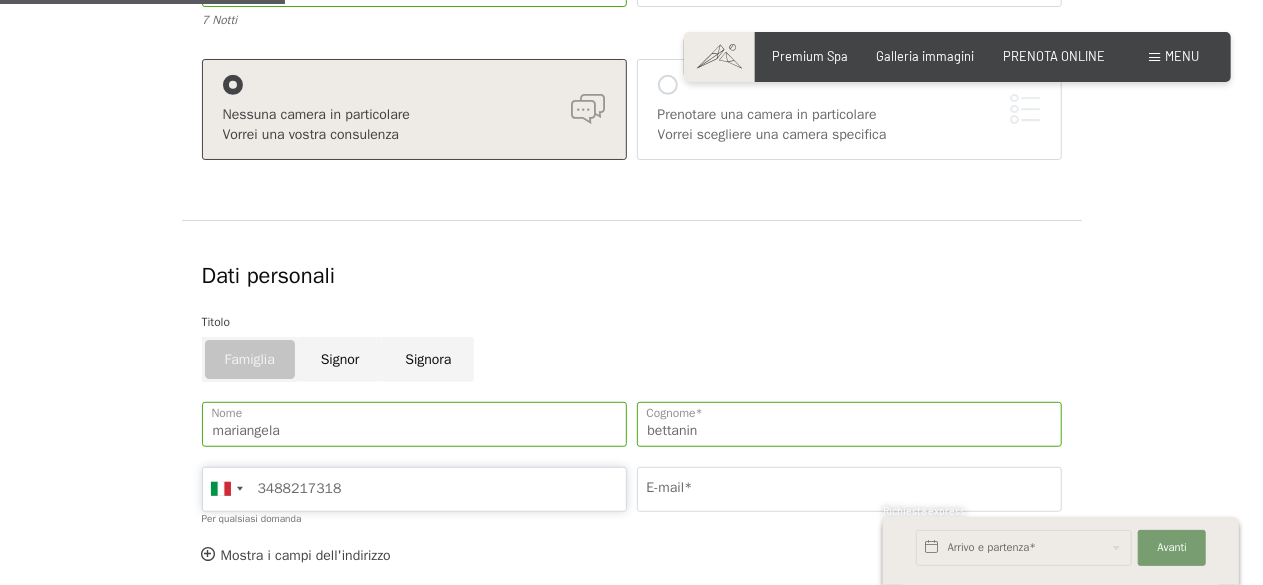 type on "3488217318" 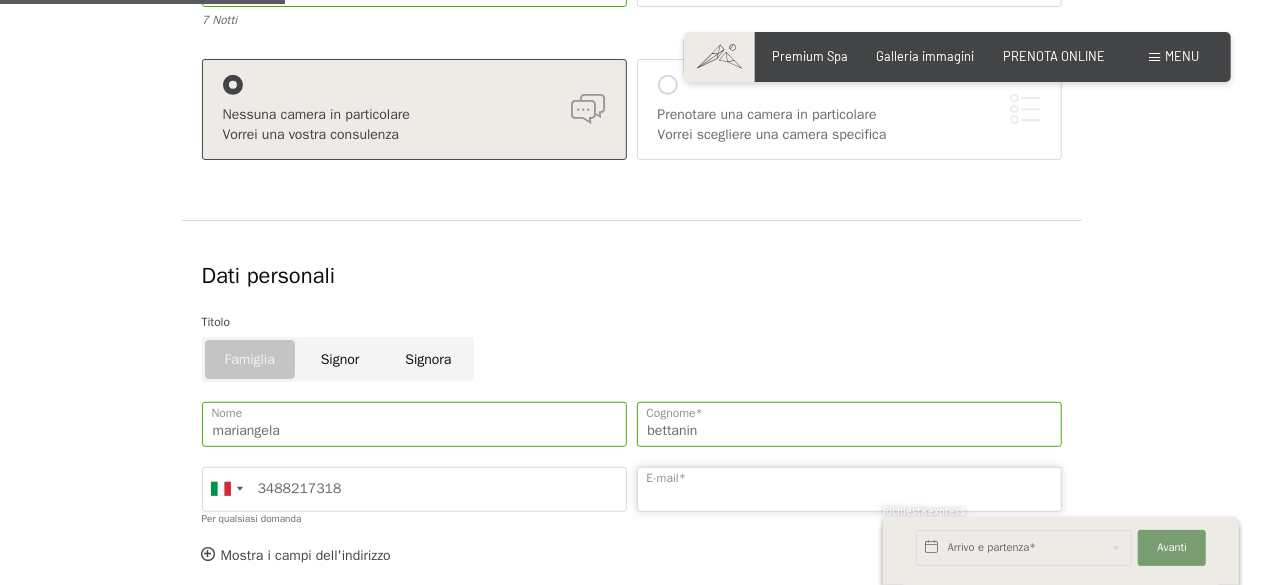 click on "E-mail*" at bounding box center [849, 489] 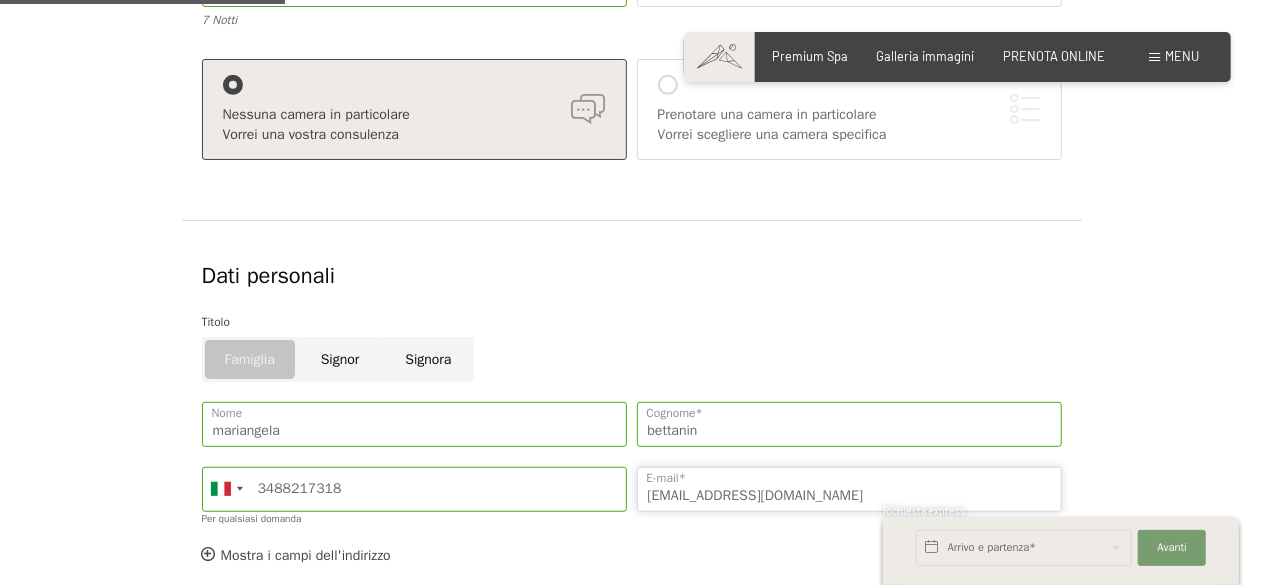 type on "[EMAIL_ADDRESS][DOMAIN_NAME]" 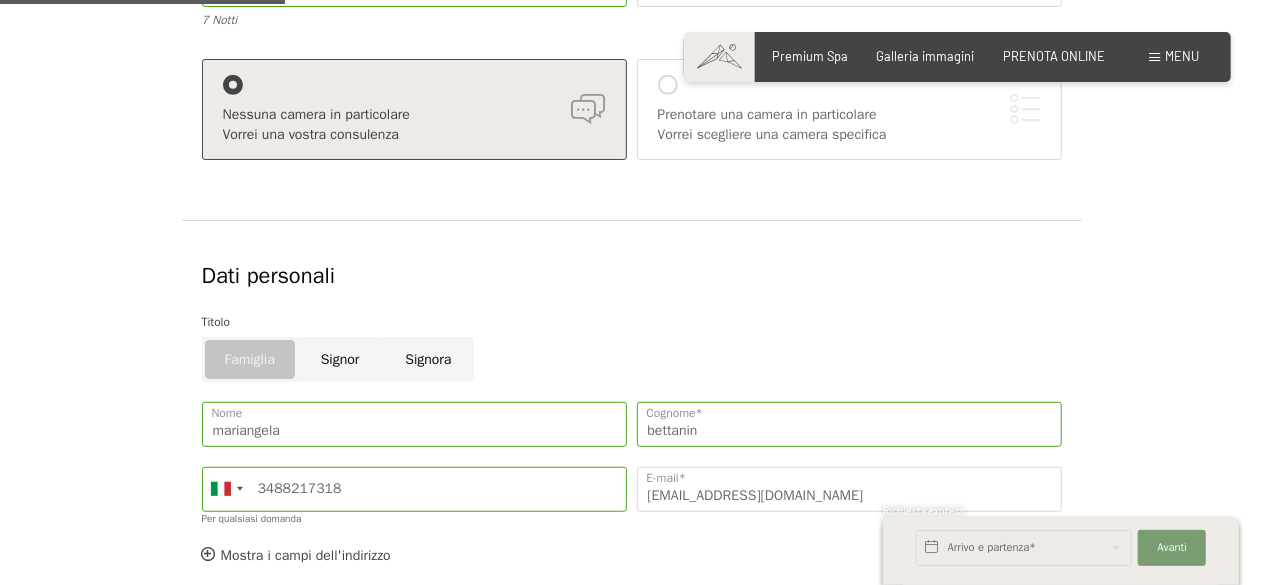 click on "Dati personali" 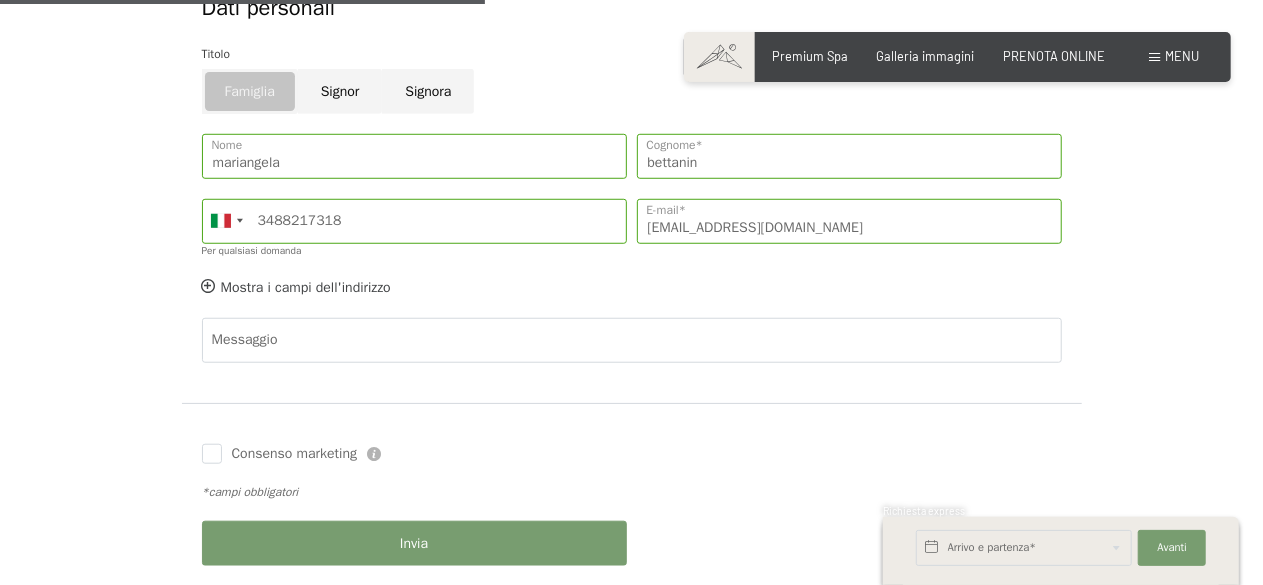 scroll, scrollTop: 700, scrollLeft: 0, axis: vertical 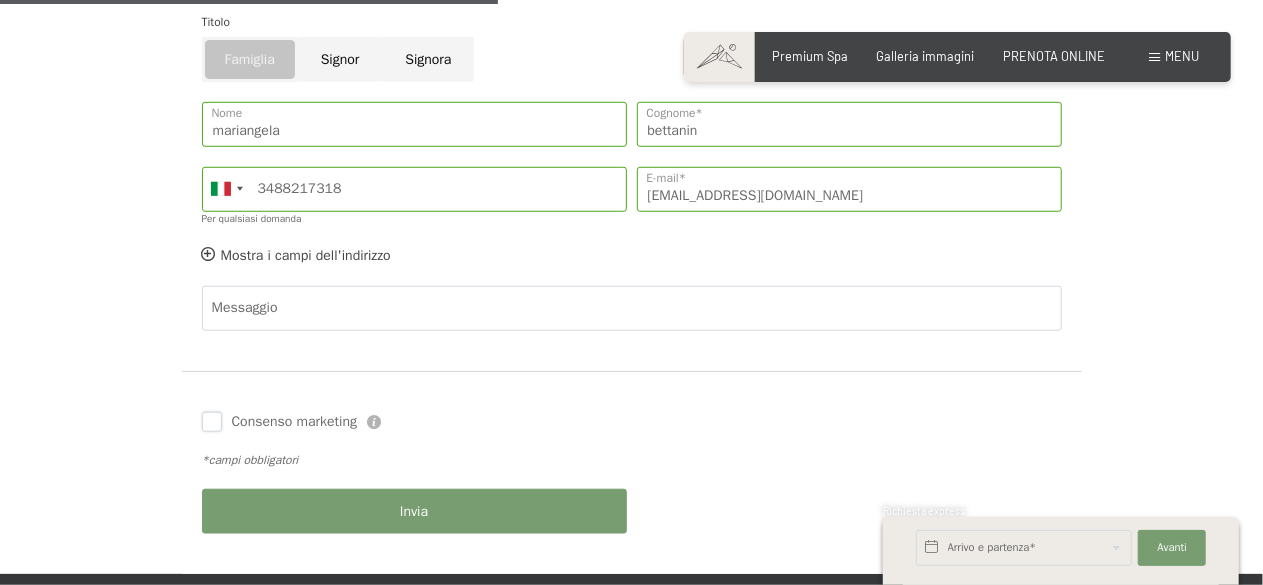 click on "Consenso marketing" at bounding box center [212, 422] 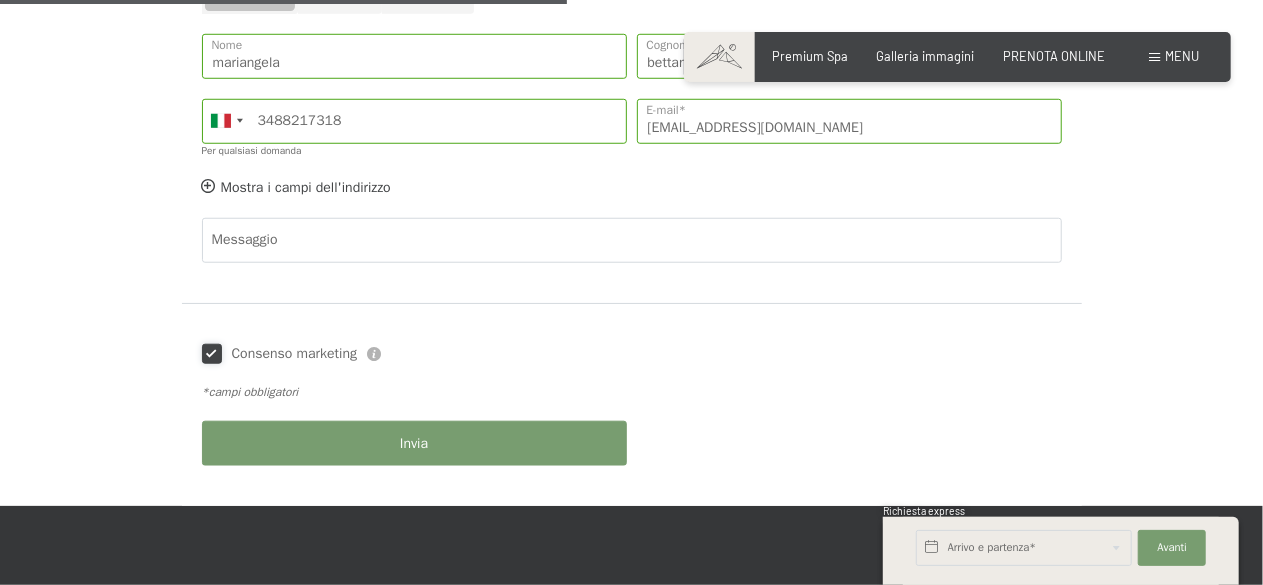 scroll, scrollTop: 800, scrollLeft: 0, axis: vertical 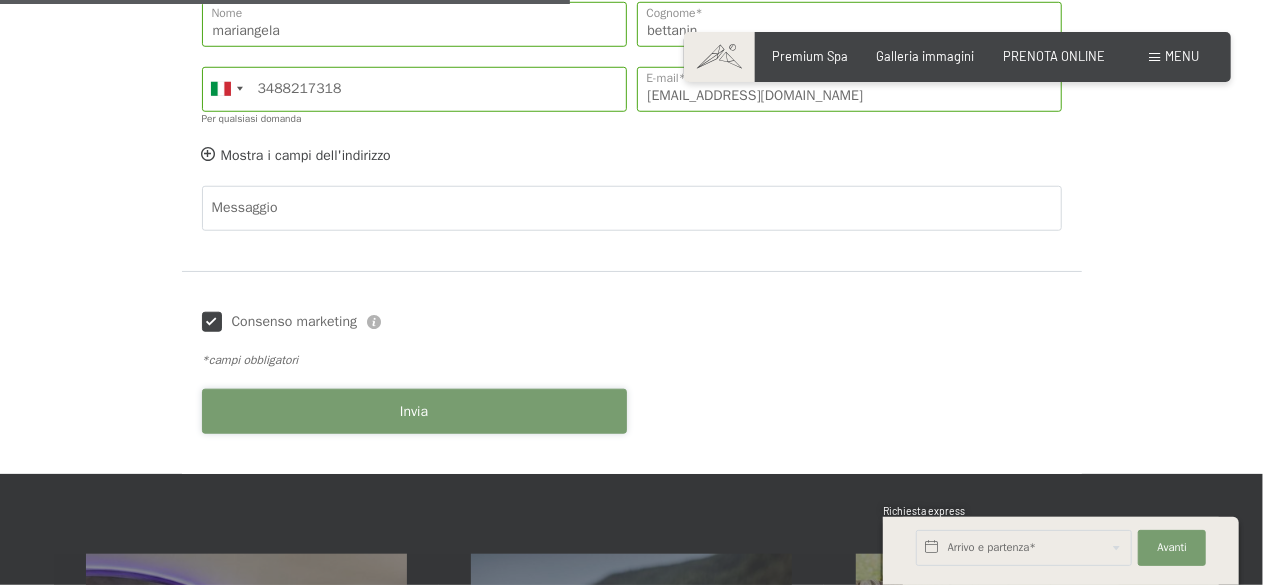 click on "Invia" at bounding box center [414, 412] 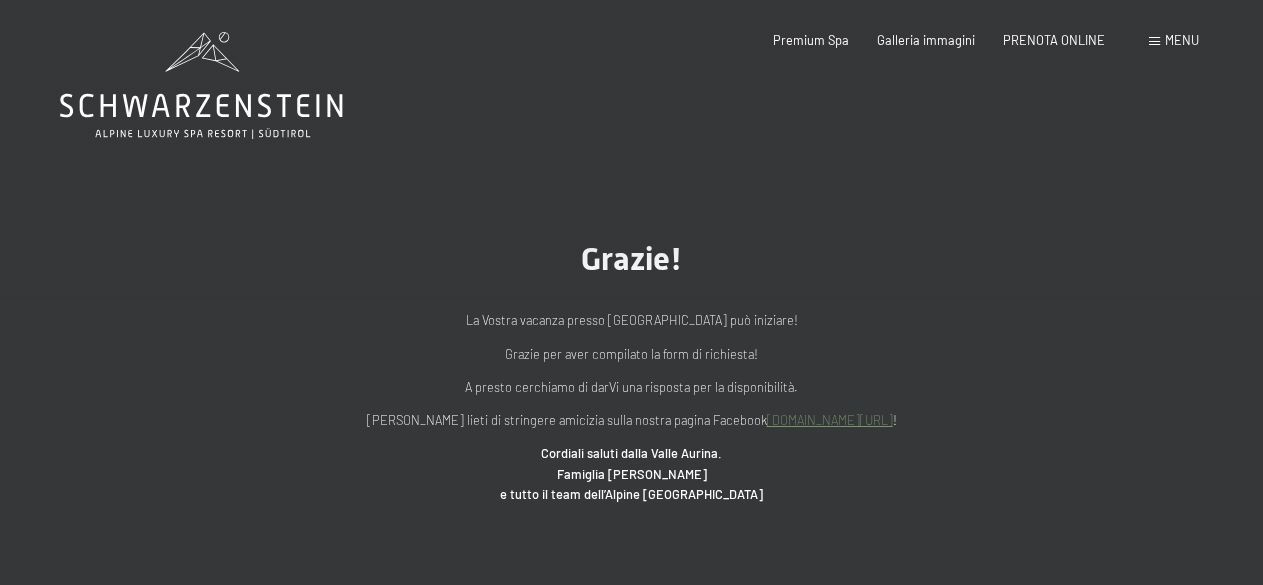 scroll, scrollTop: 0, scrollLeft: 0, axis: both 